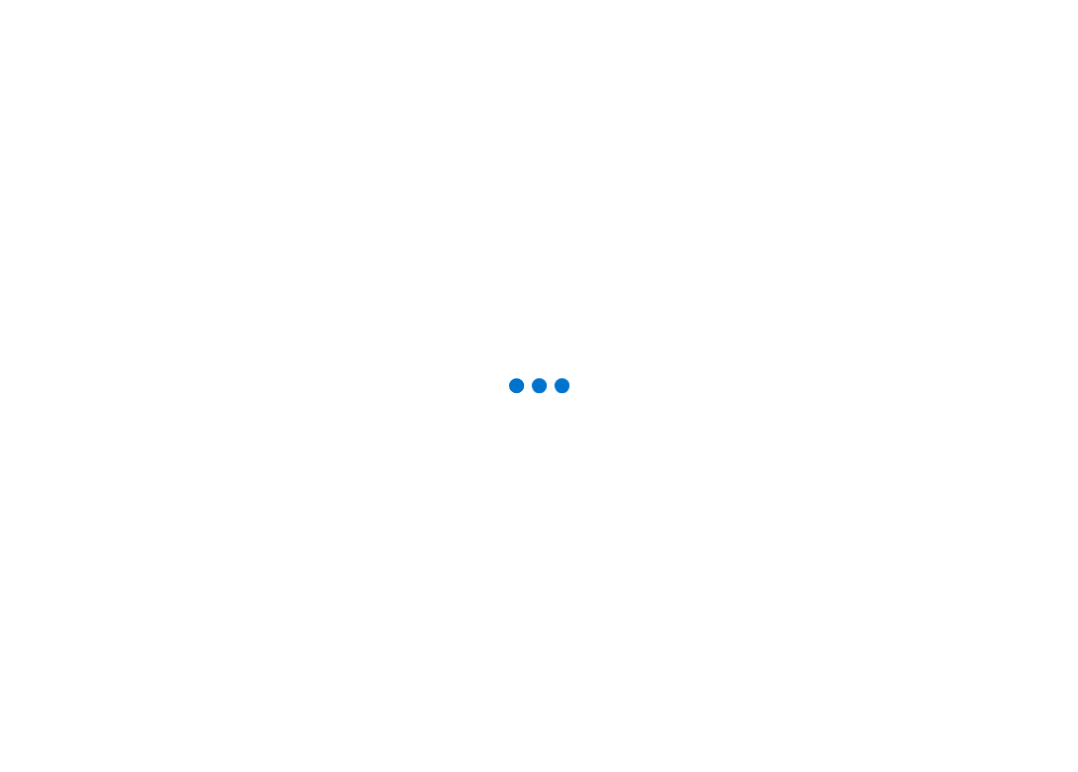 scroll, scrollTop: 0, scrollLeft: 0, axis: both 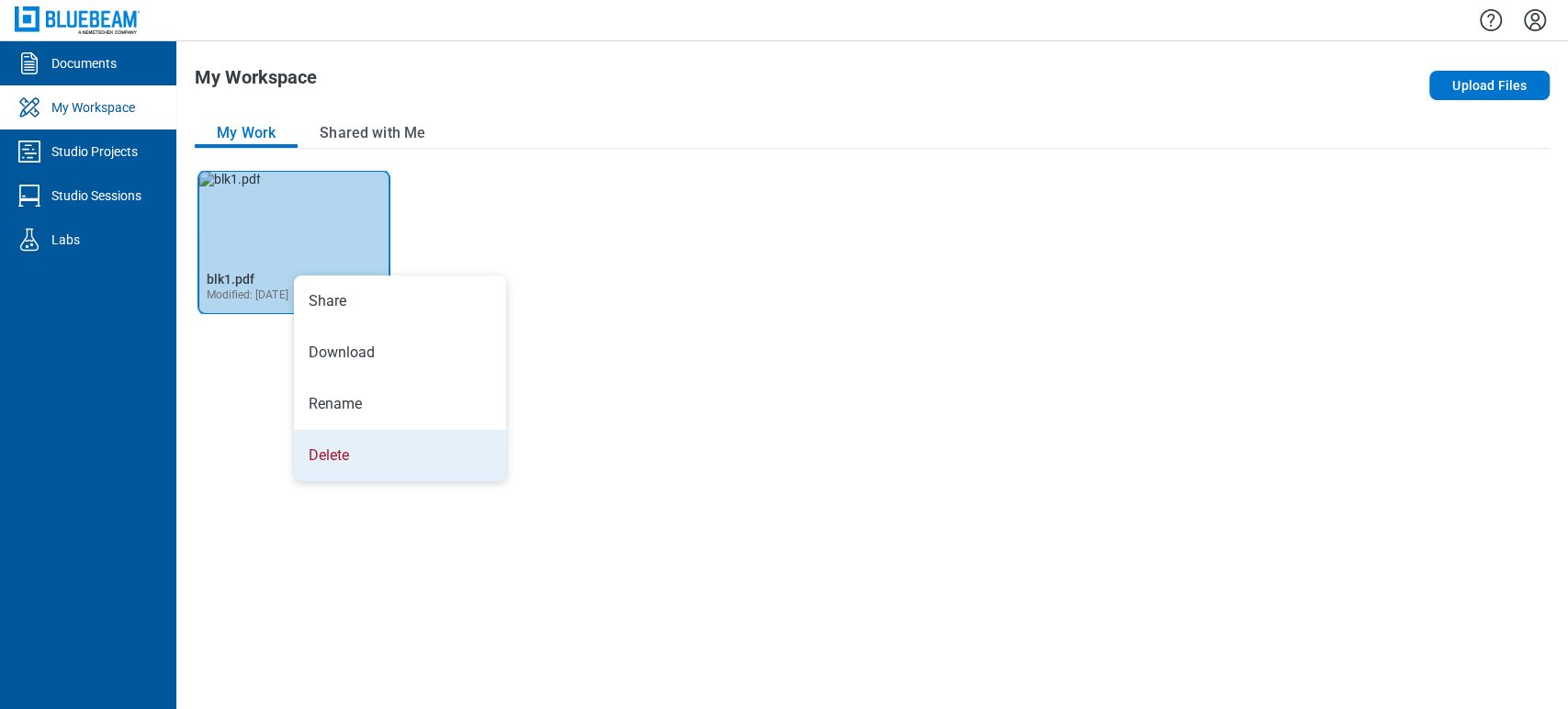 click on "Delete" at bounding box center (400, 456) 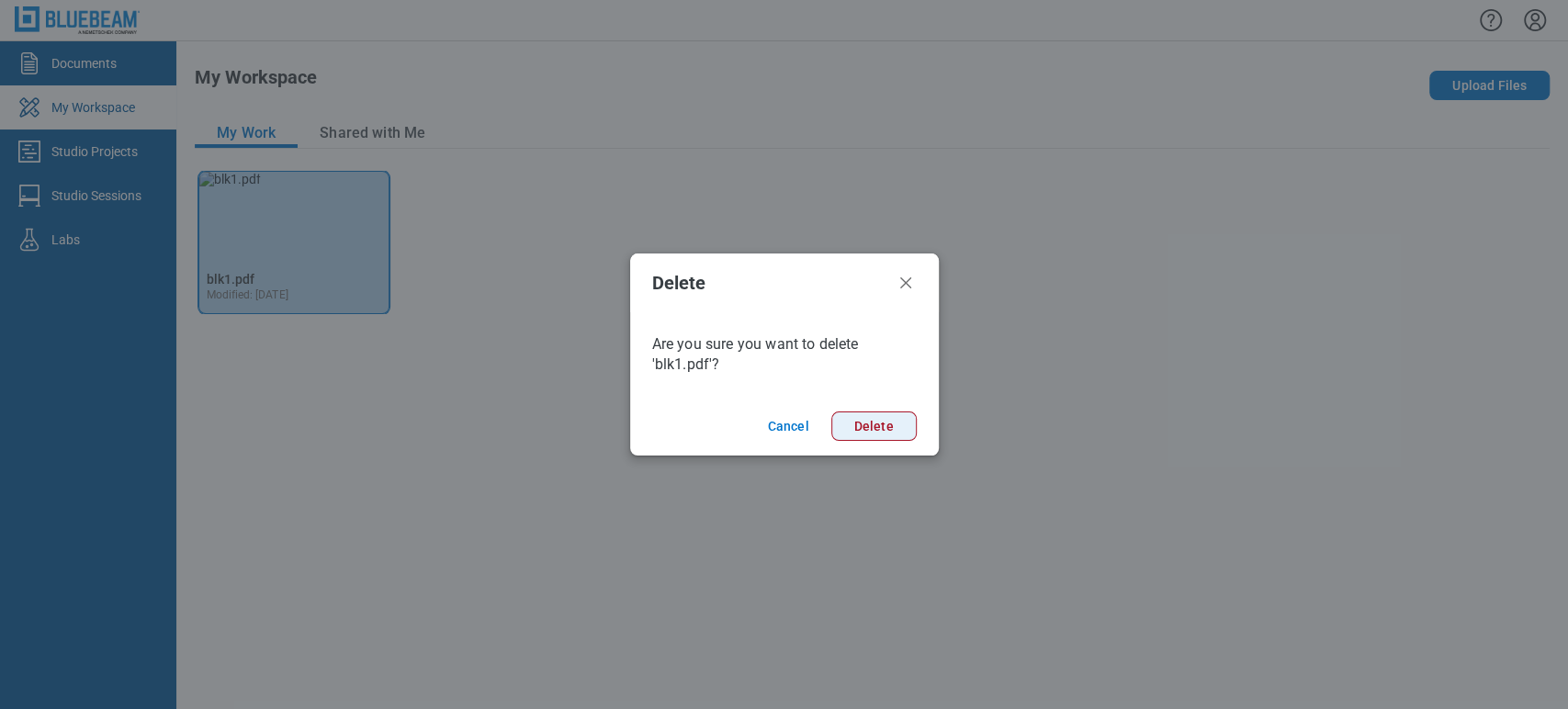 click on "Delete" at bounding box center [874, 426] 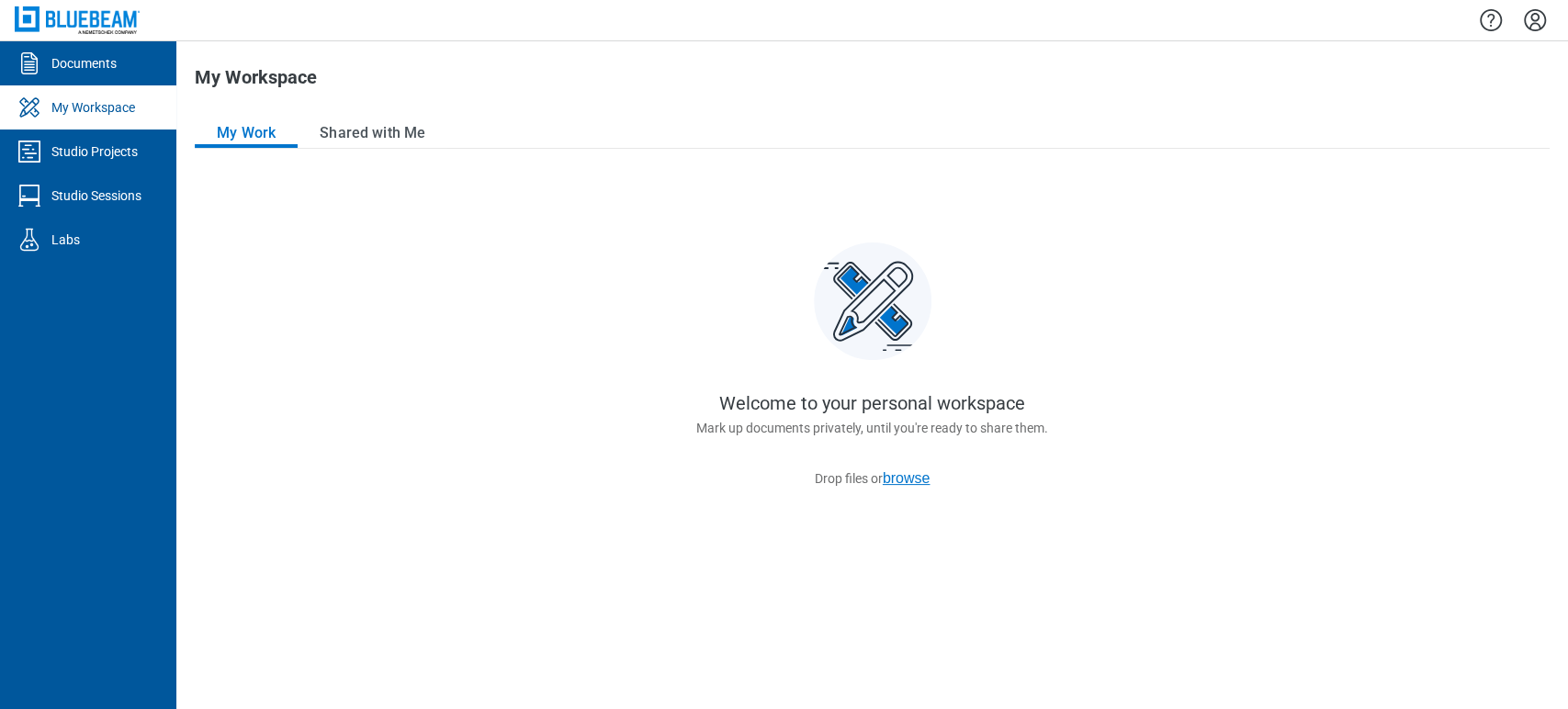 click on "browse" at bounding box center [907, 478] 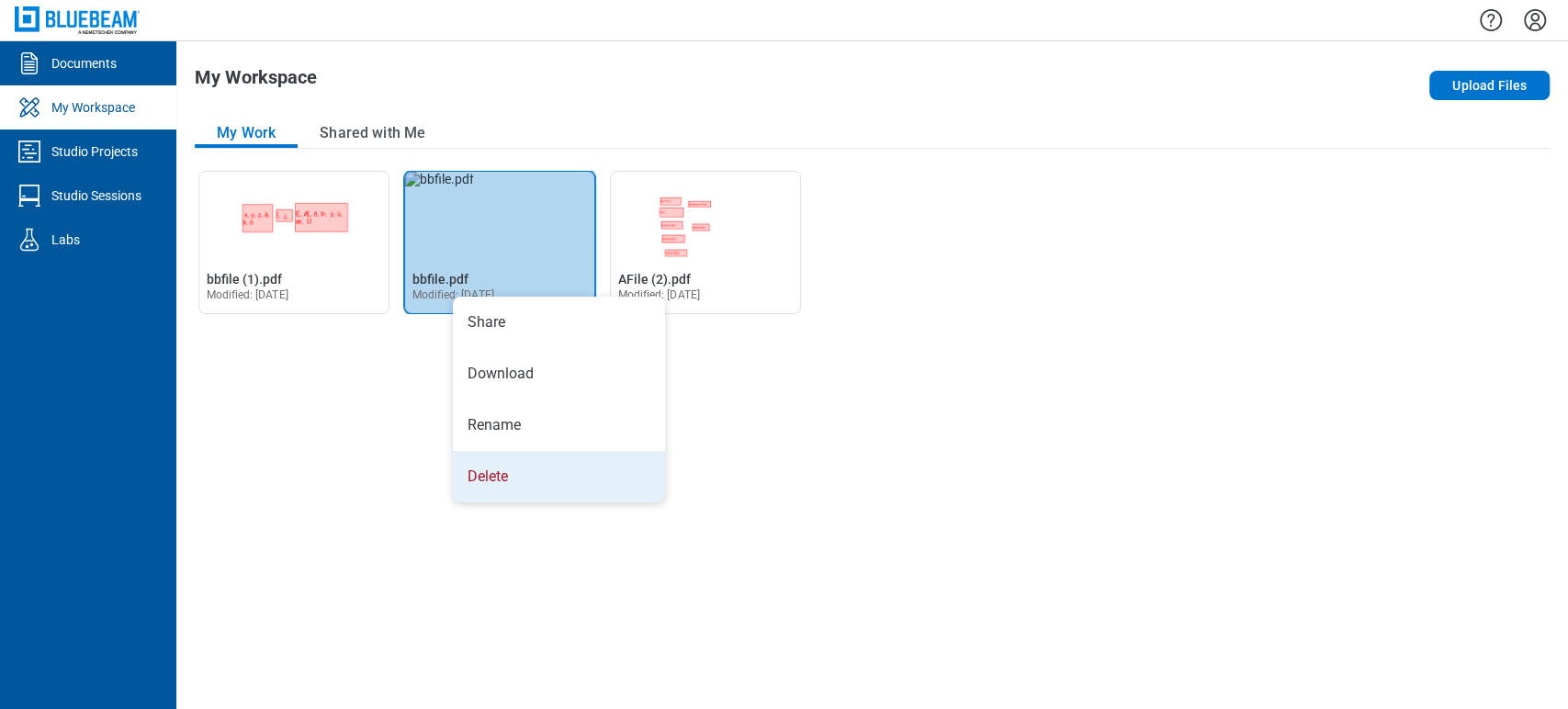 click on "Delete" at bounding box center [558, 477] 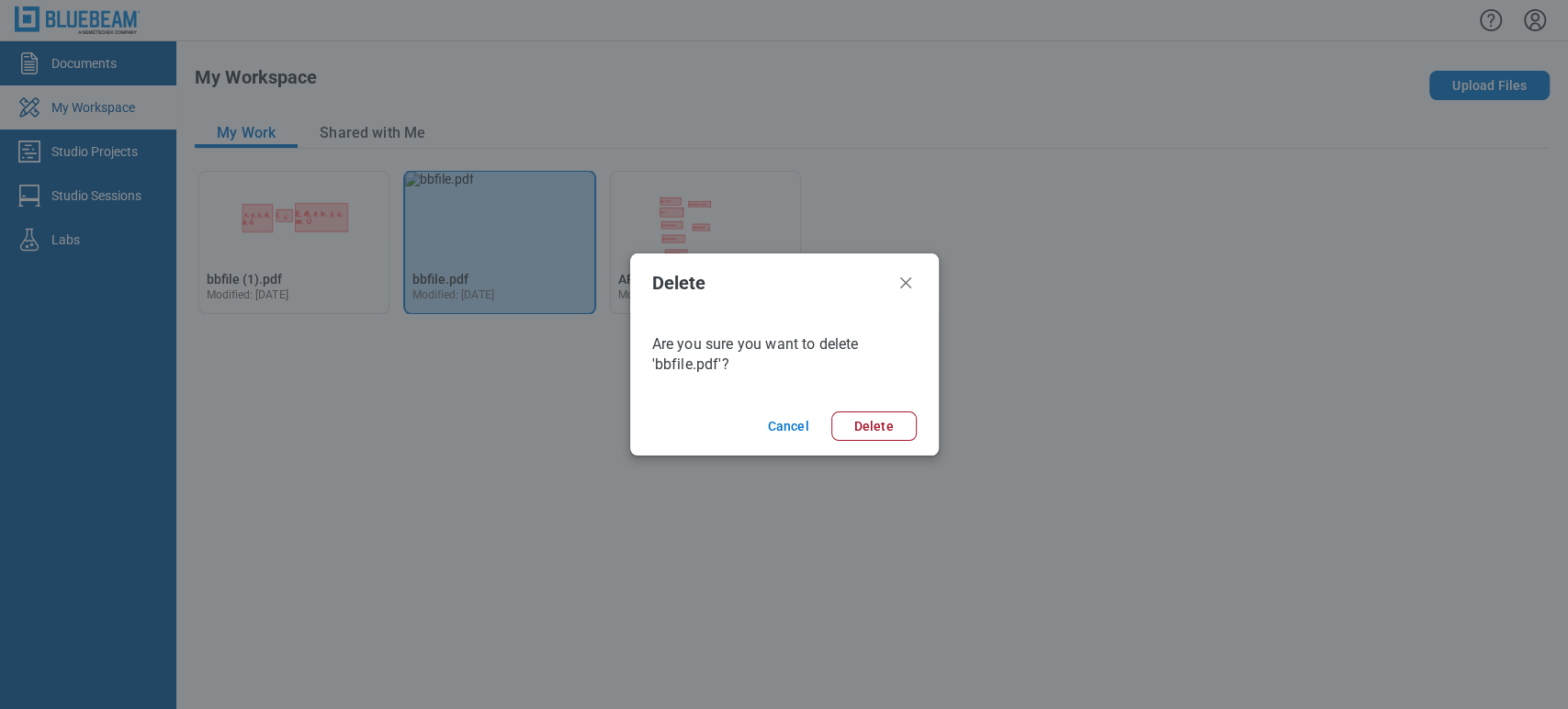 click on "Cancel Delete" at bounding box center [784, 426] 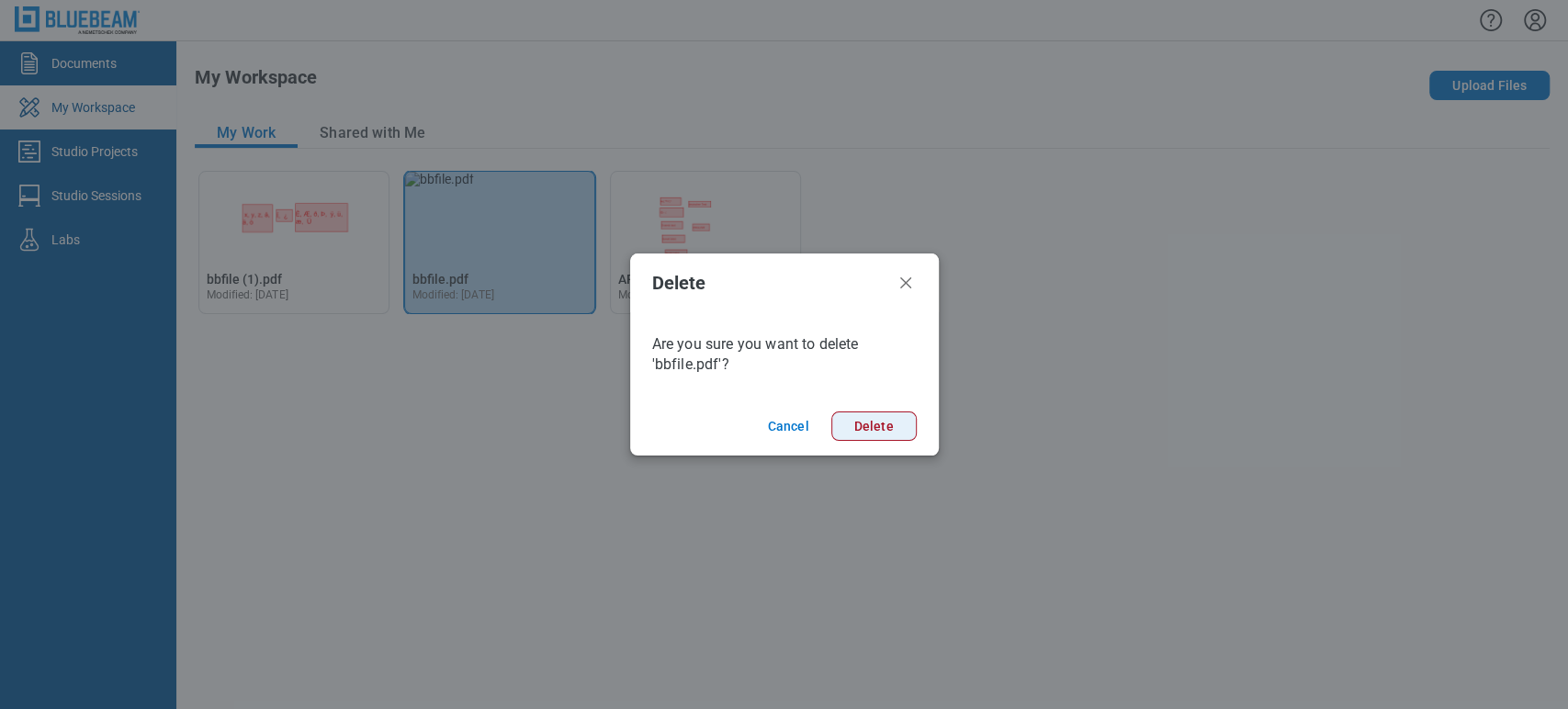 click on "Delete" at bounding box center [874, 426] 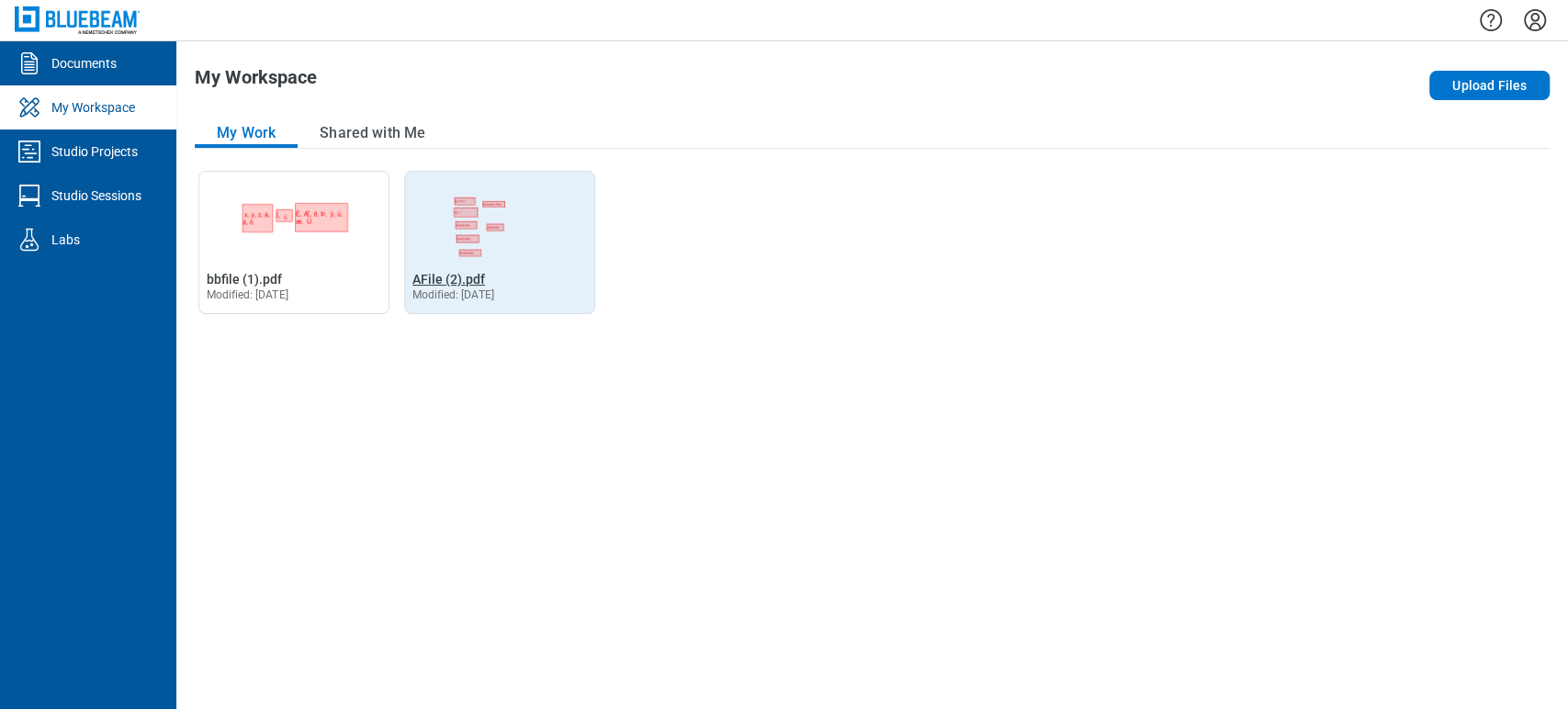 click on "AFile (2).pdf" at bounding box center [448, 279] 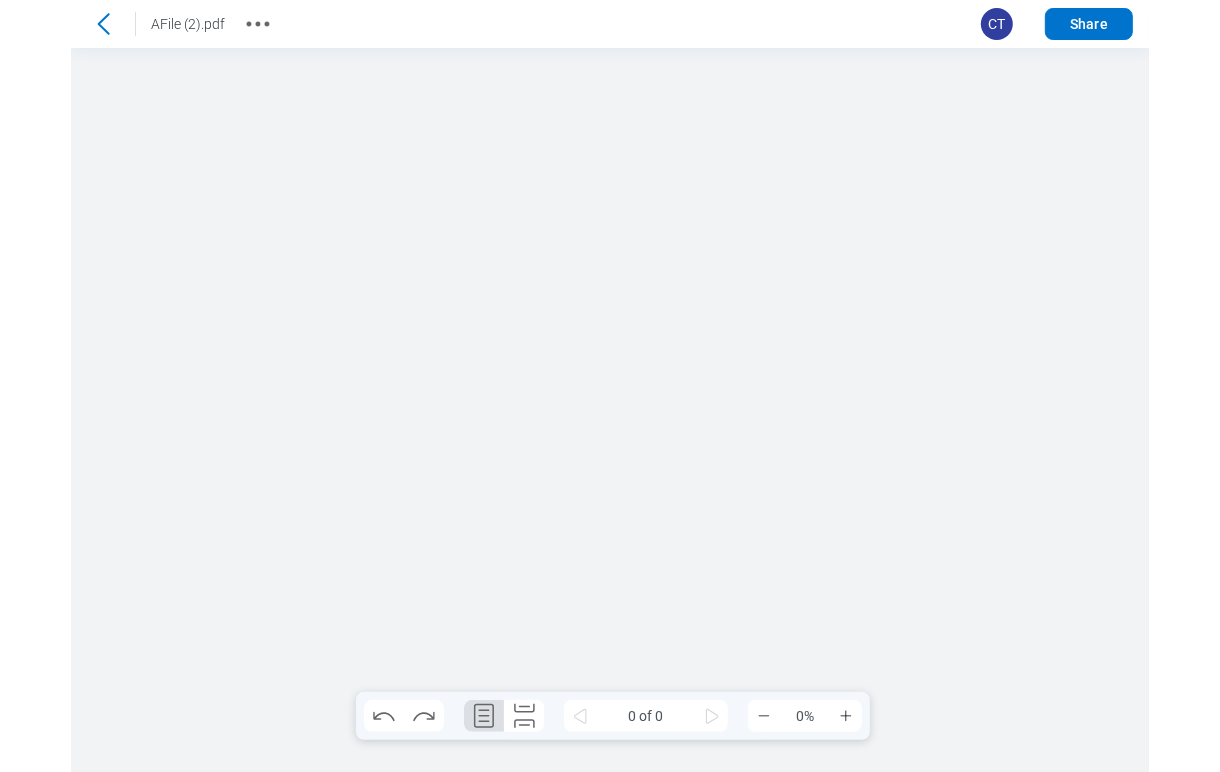scroll, scrollTop: 0, scrollLeft: 0, axis: both 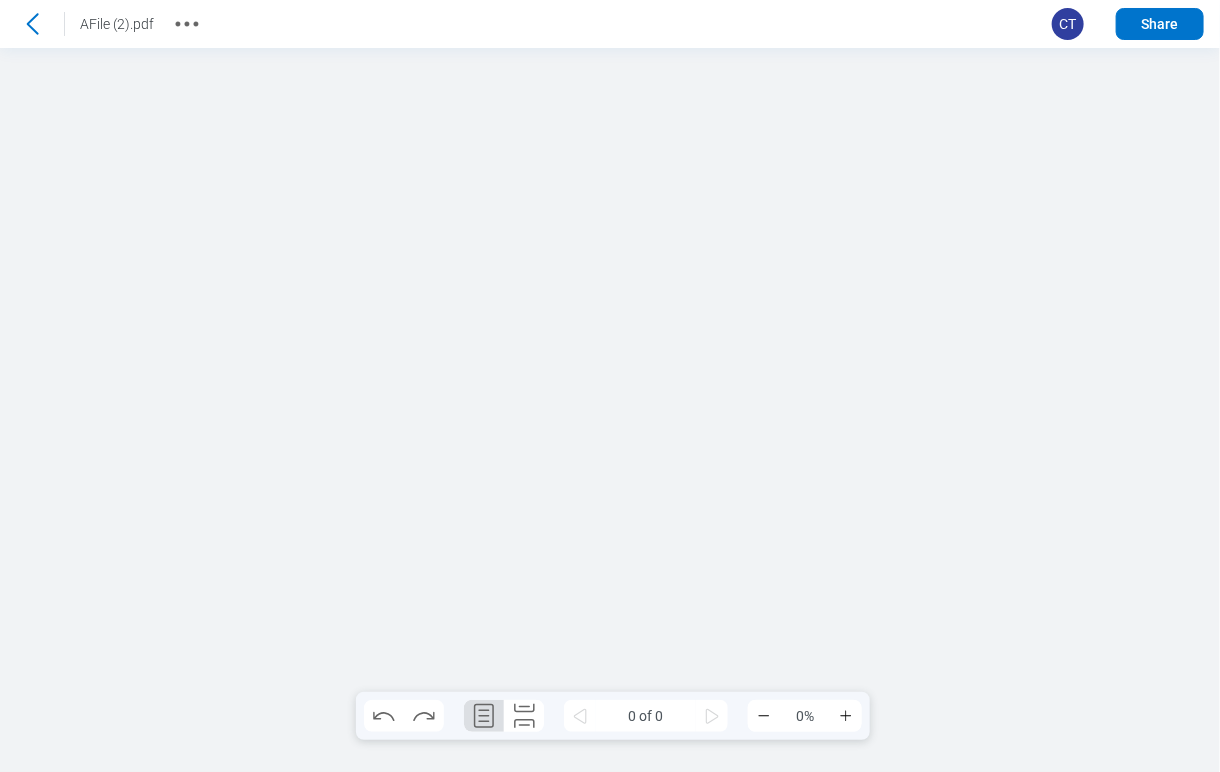 click at bounding box center [610, 409] 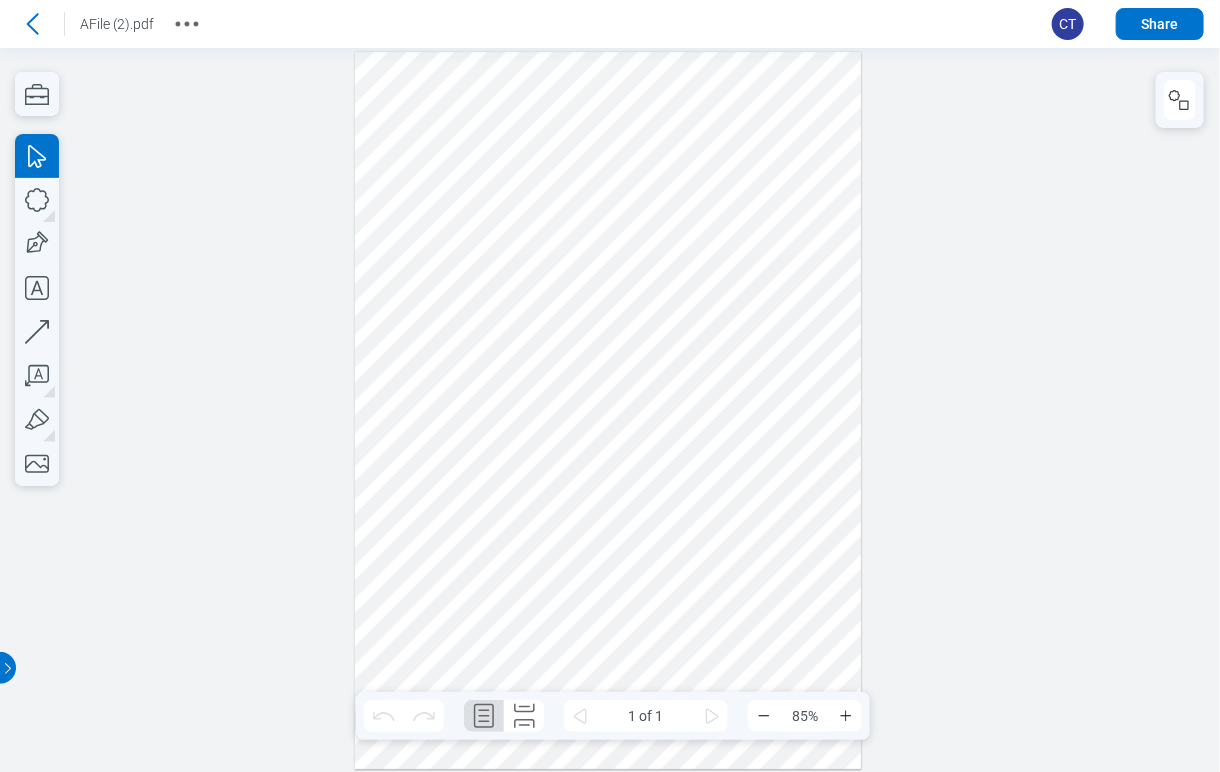 scroll, scrollTop: 0, scrollLeft: 0, axis: both 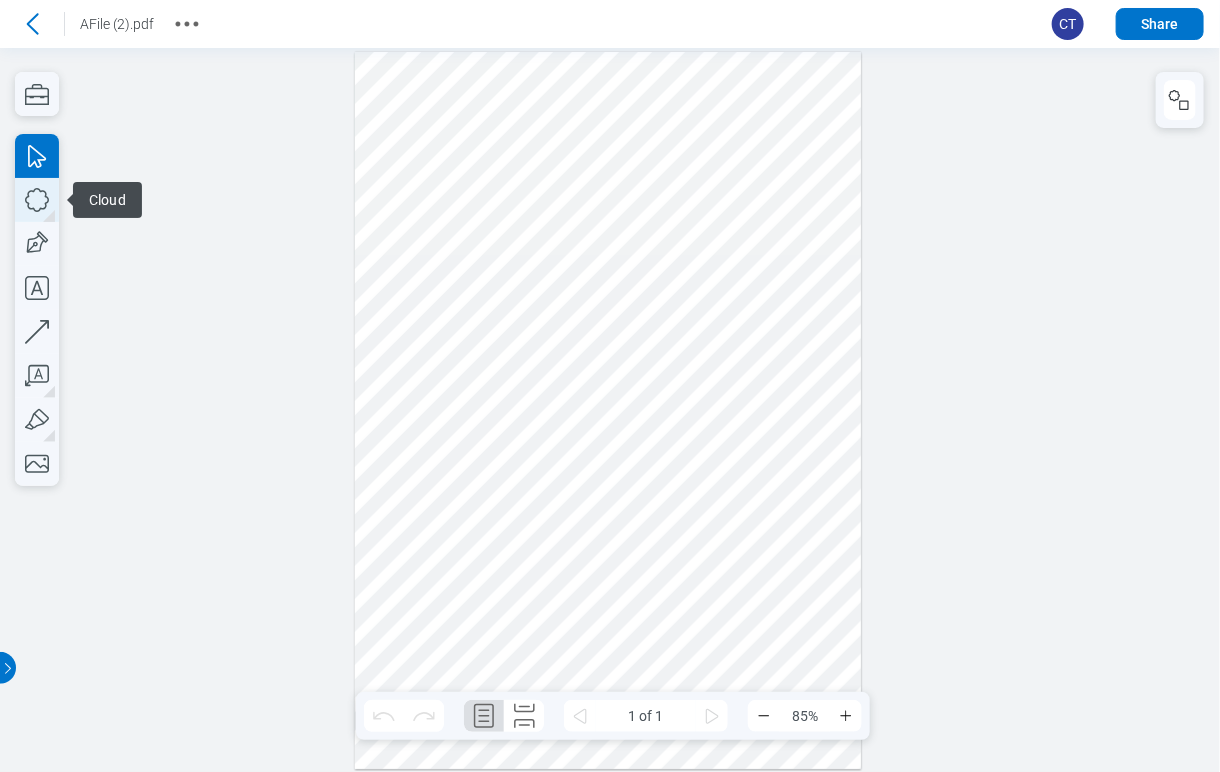 click 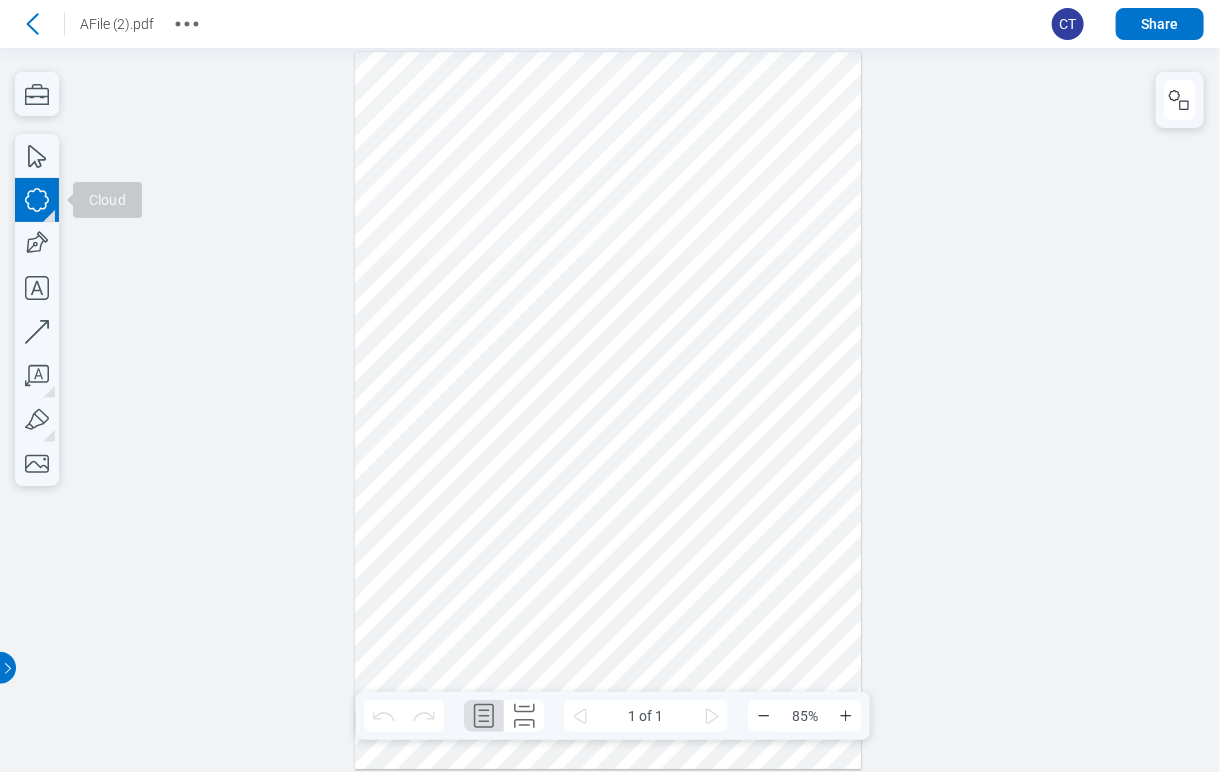drag, startPoint x: 484, startPoint y: 118, endPoint x: 593, endPoint y: 160, distance: 116.81181 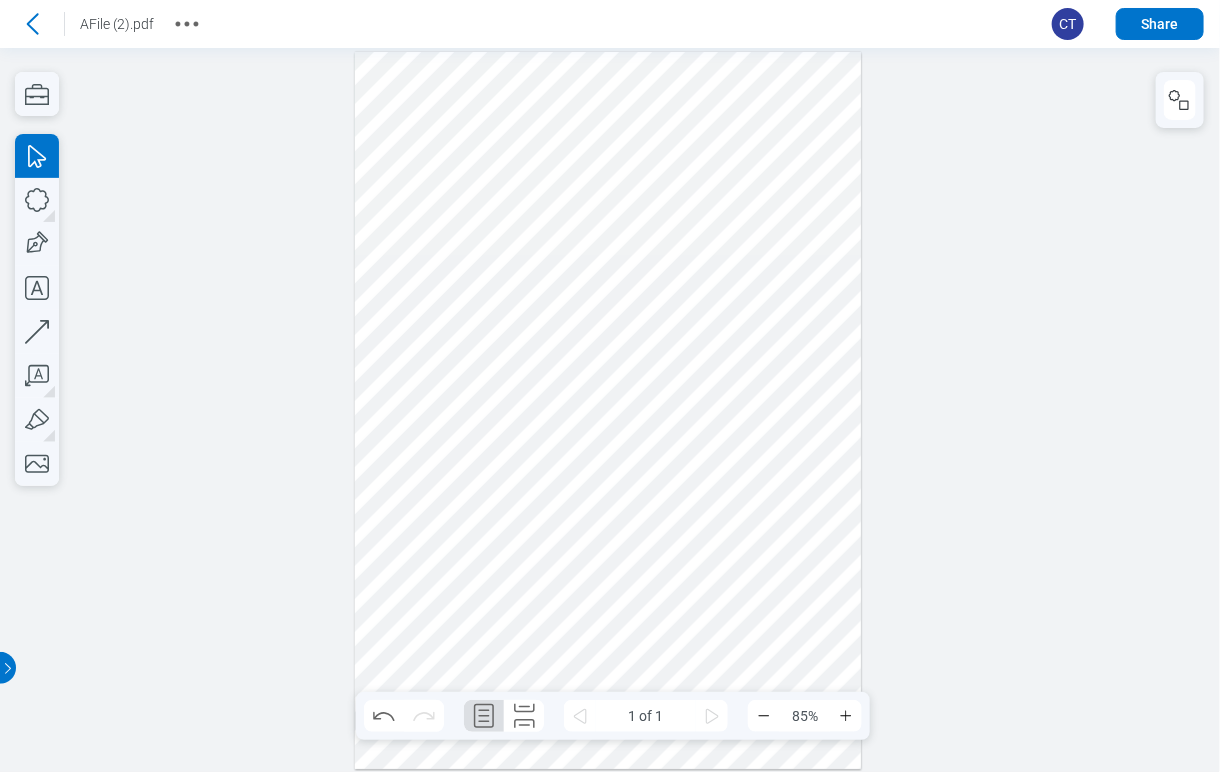 drag, startPoint x: 668, startPoint y: 138, endPoint x: 733, endPoint y: 212, distance: 98.49365 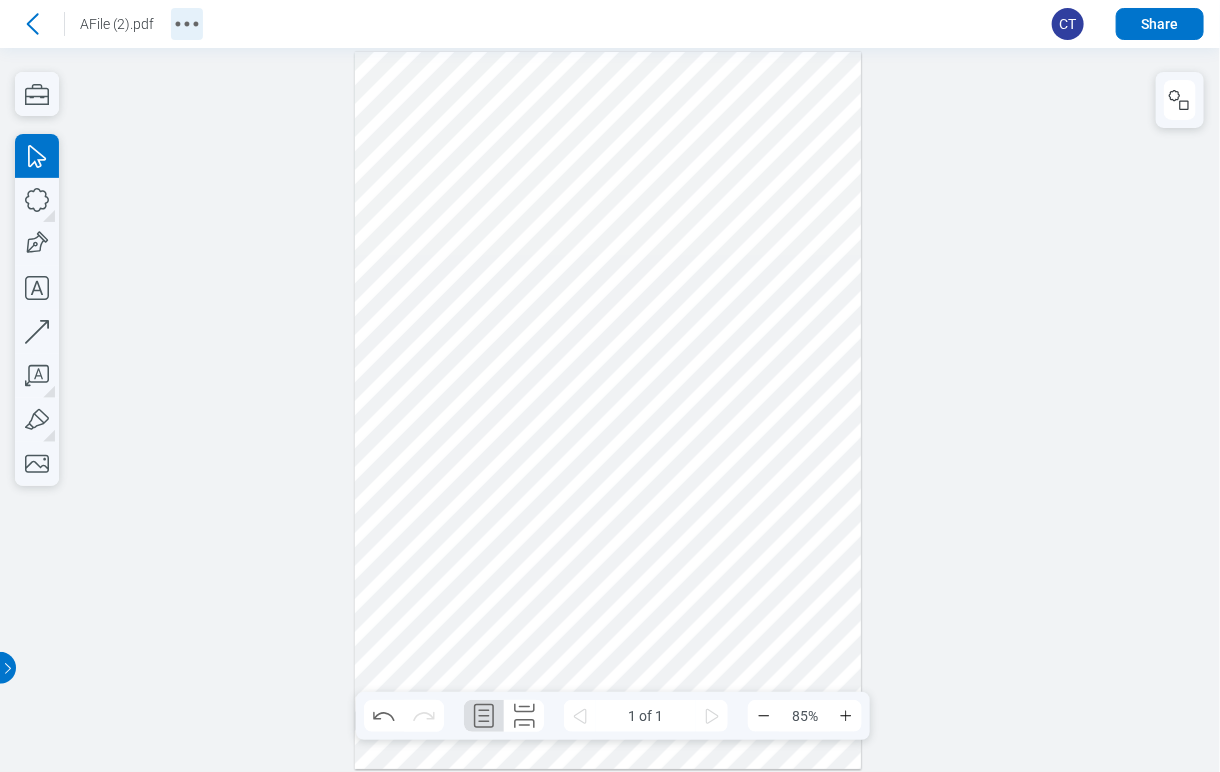 click 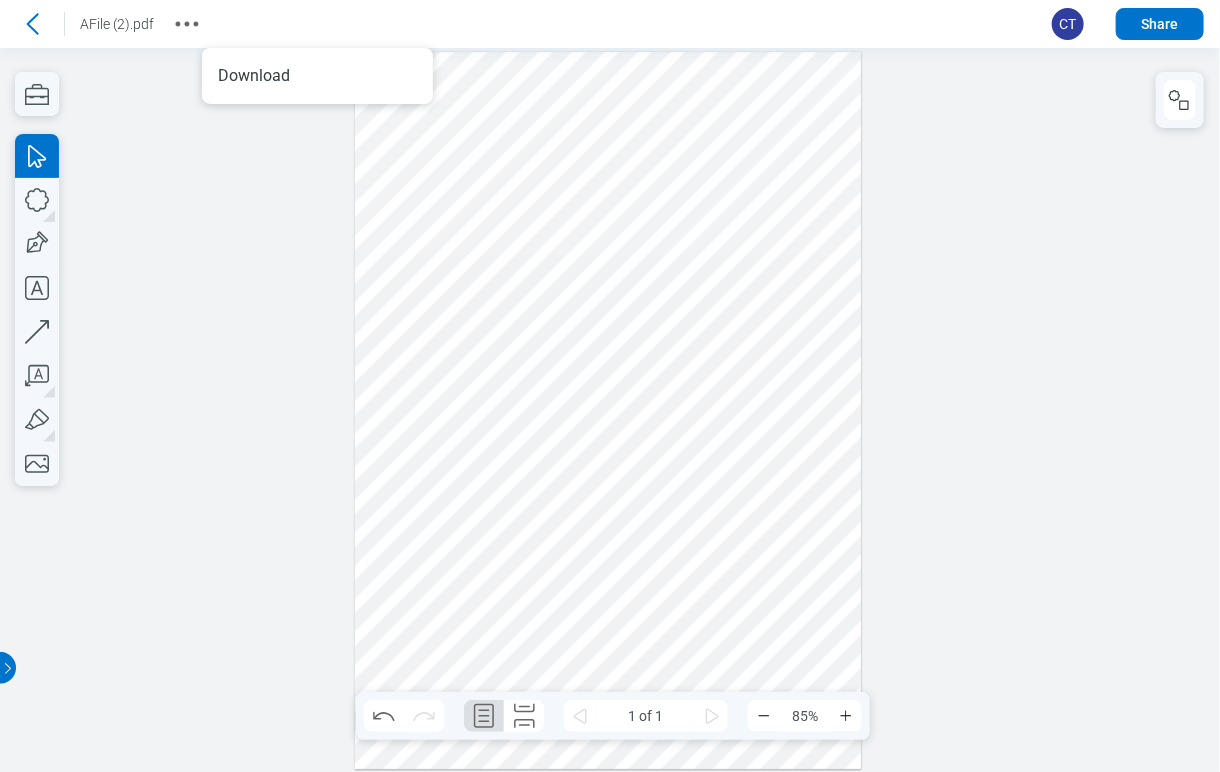 click on "Download" at bounding box center (317, 76) 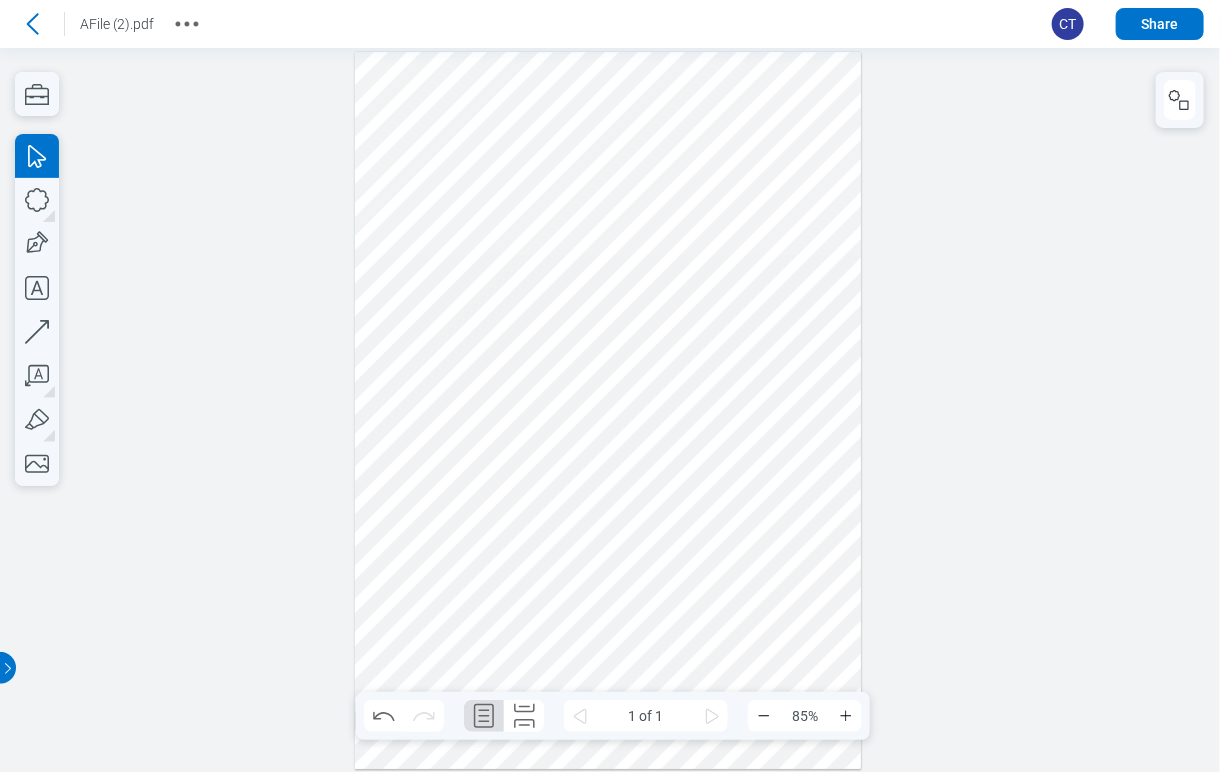 scroll, scrollTop: 0, scrollLeft: 0, axis: both 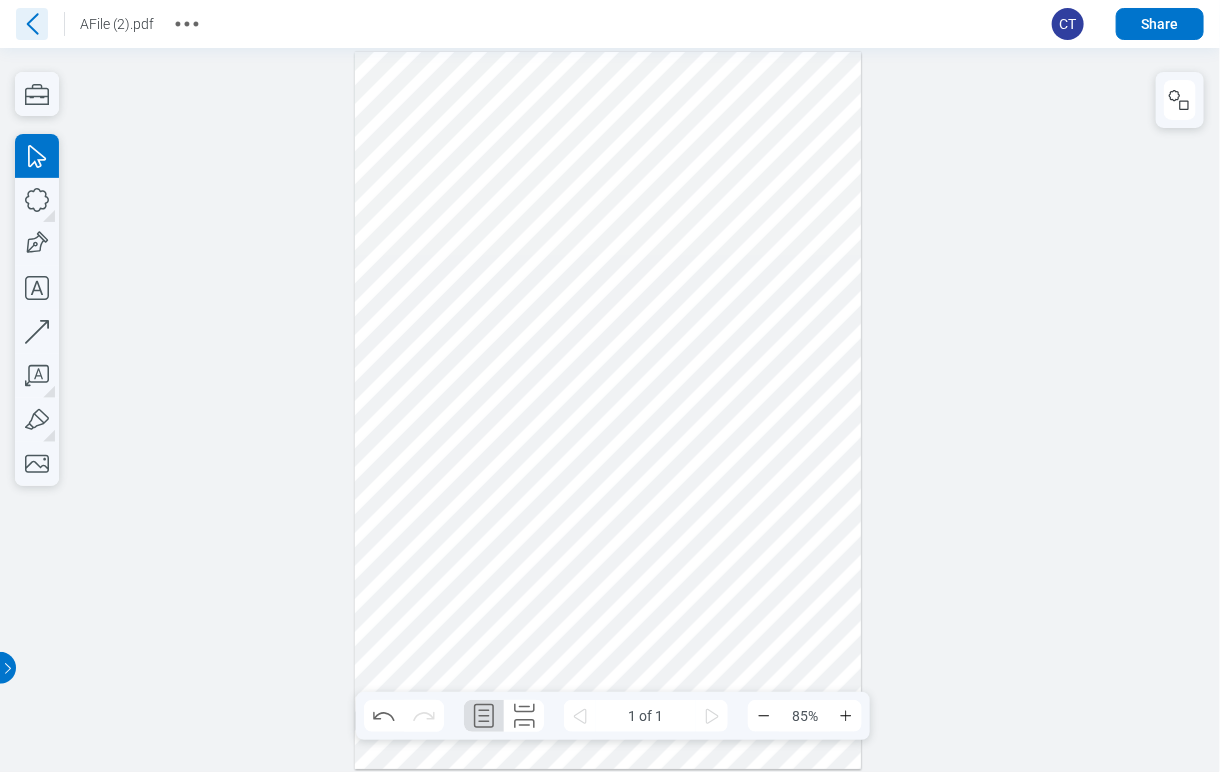 click 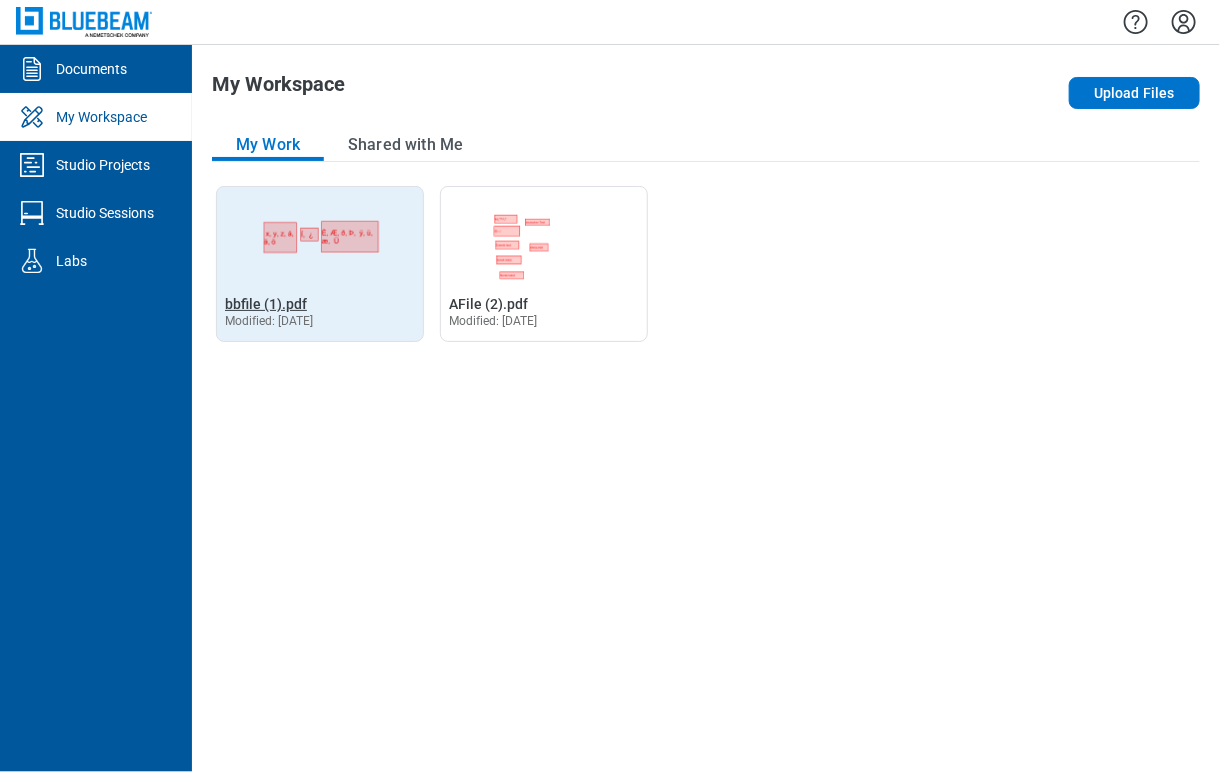 click on "bbfile (1).pdf" at bounding box center (266, 304) 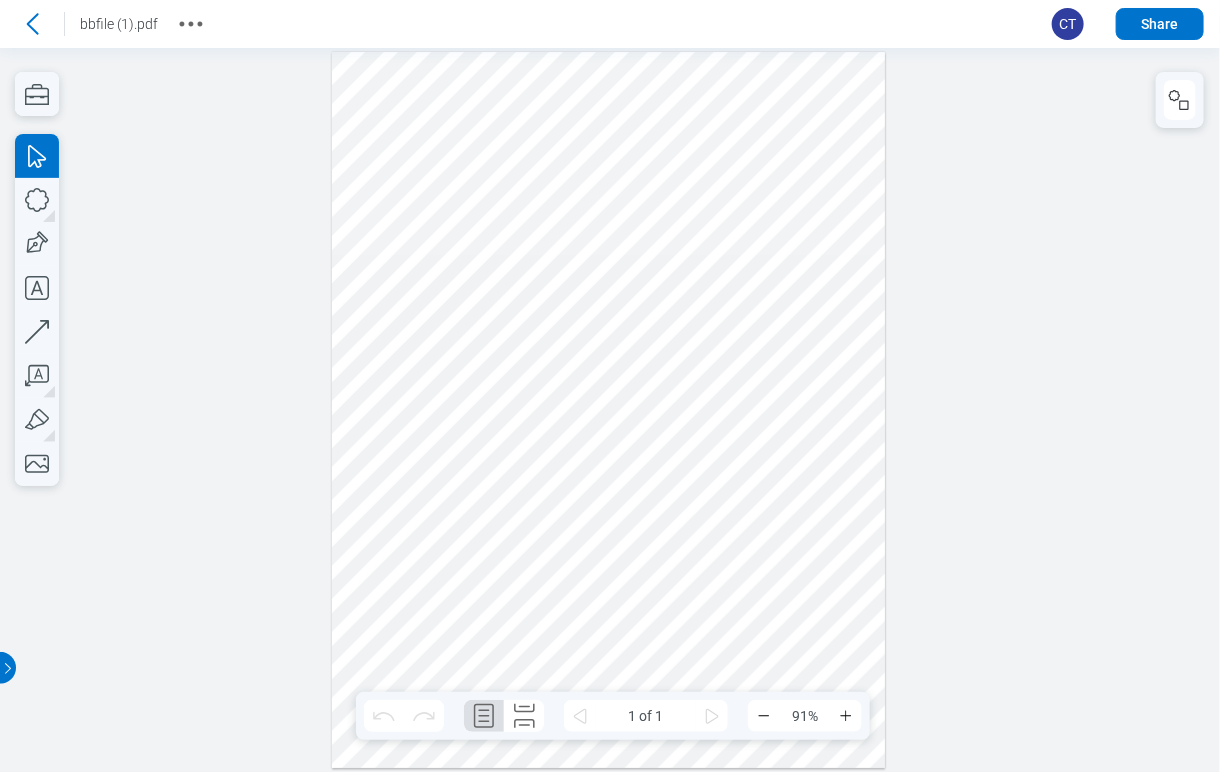 scroll, scrollTop: 0, scrollLeft: 0, axis: both 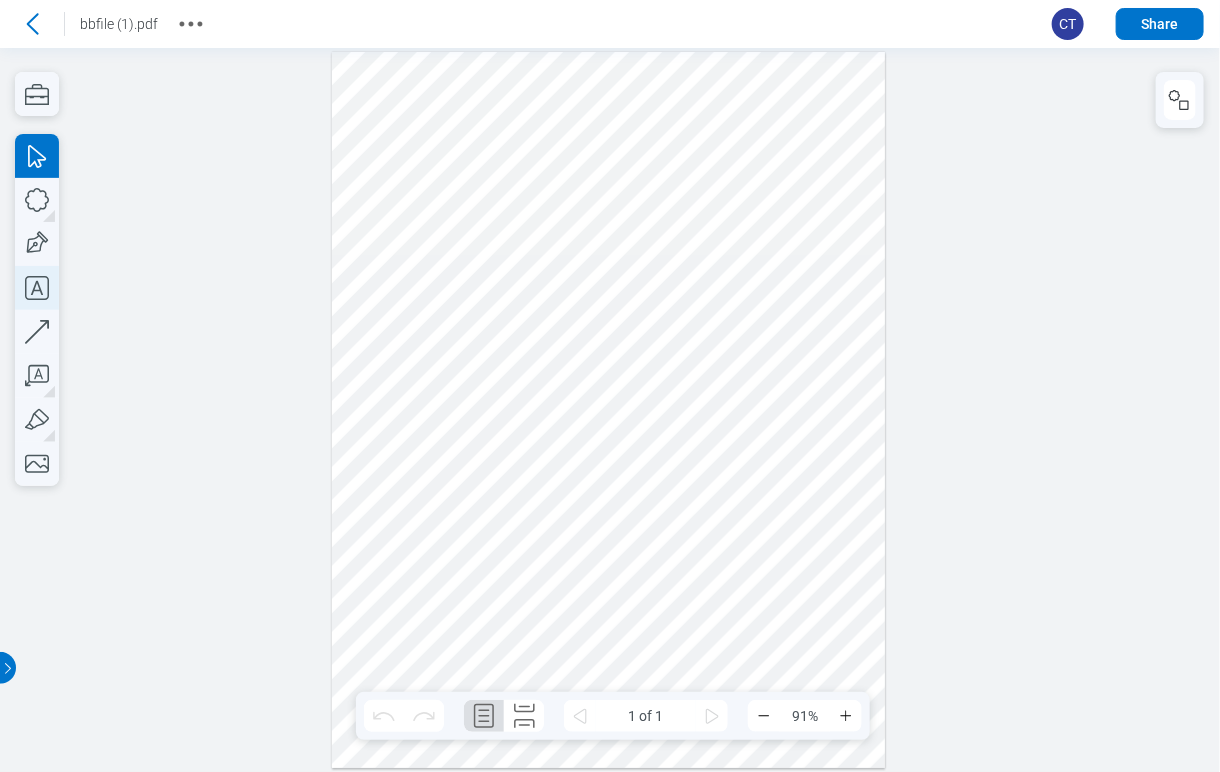 click 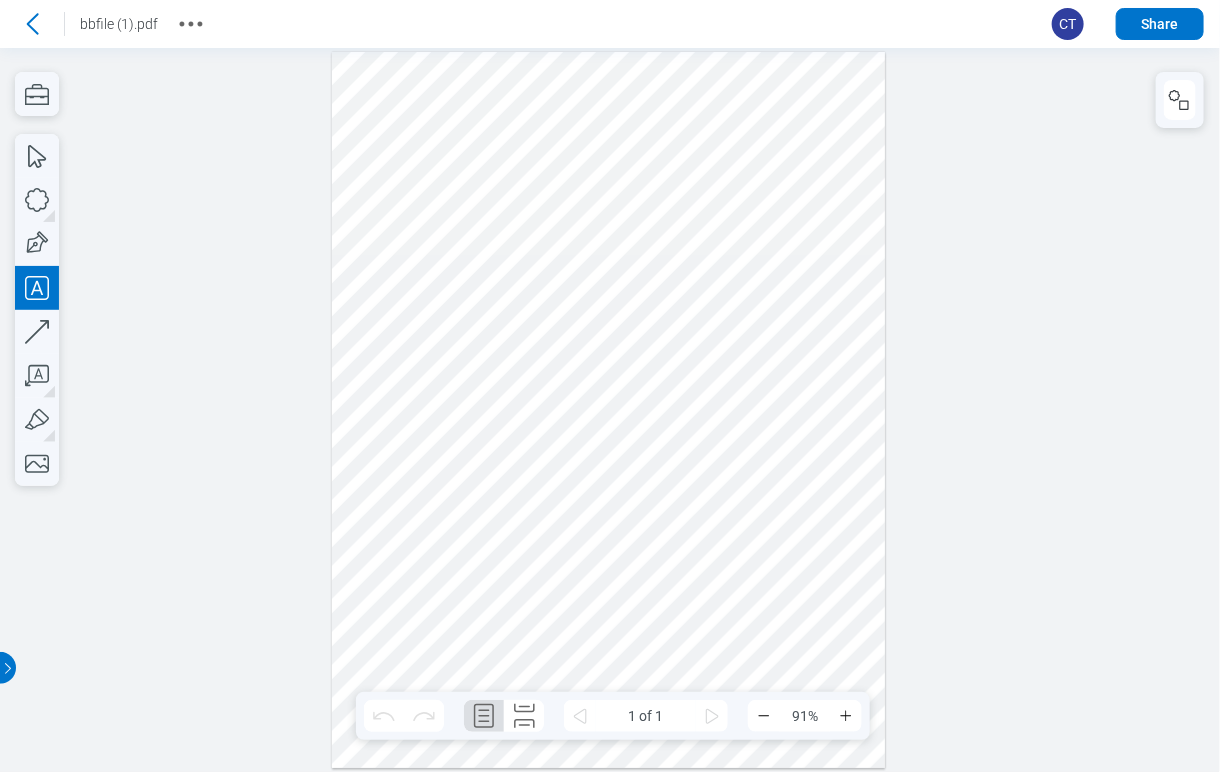 drag, startPoint x: 395, startPoint y: 476, endPoint x: 539, endPoint y: 513, distance: 148.6775 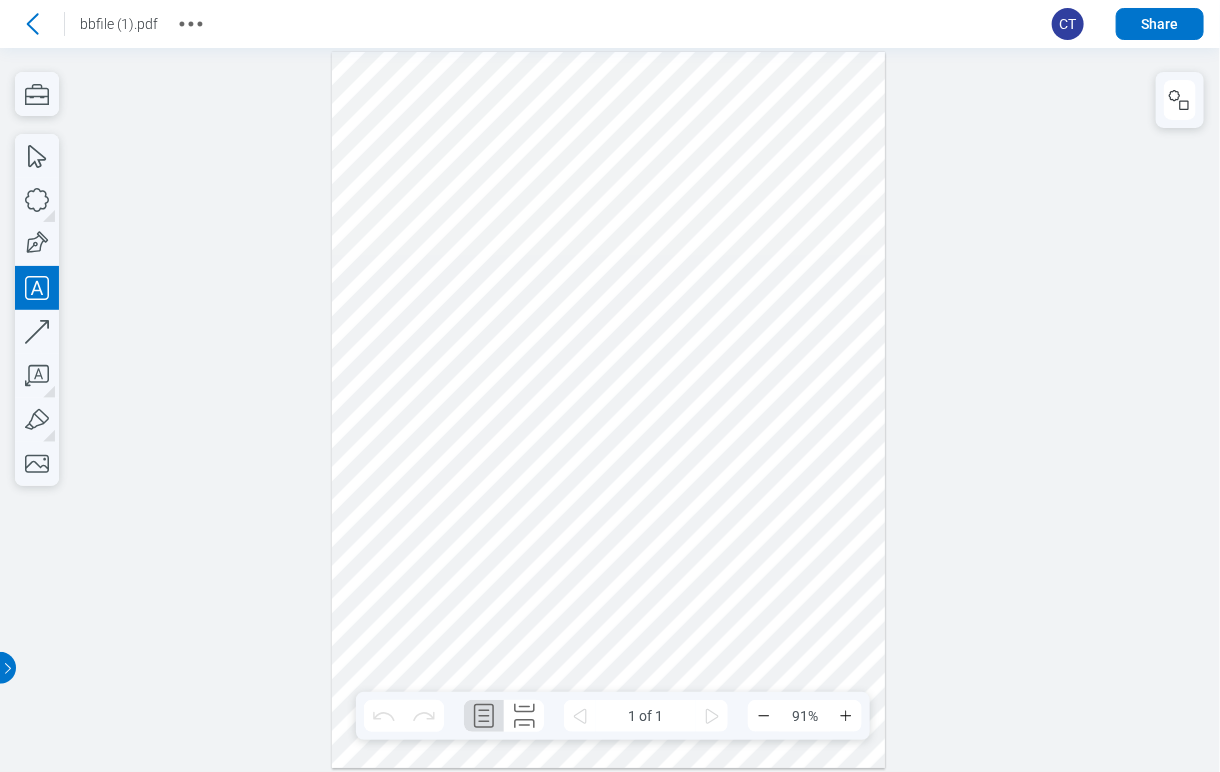 type 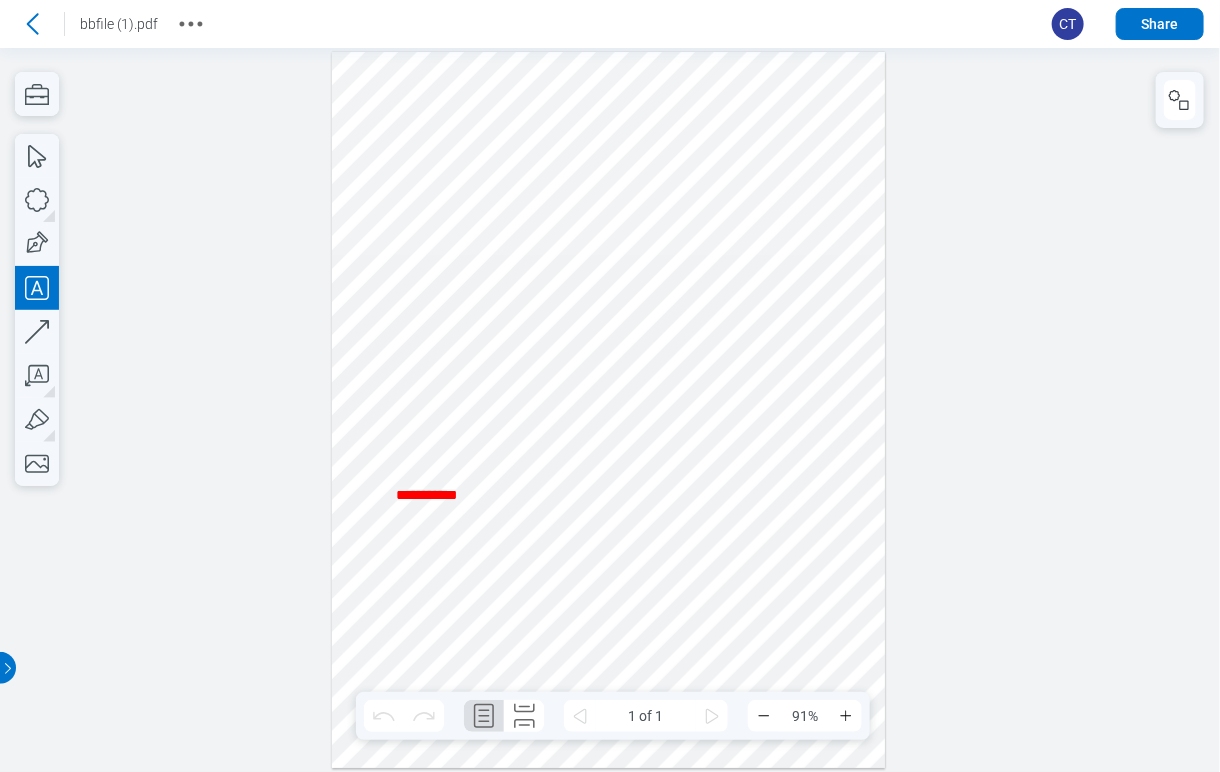 click at bounding box center (609, 409) 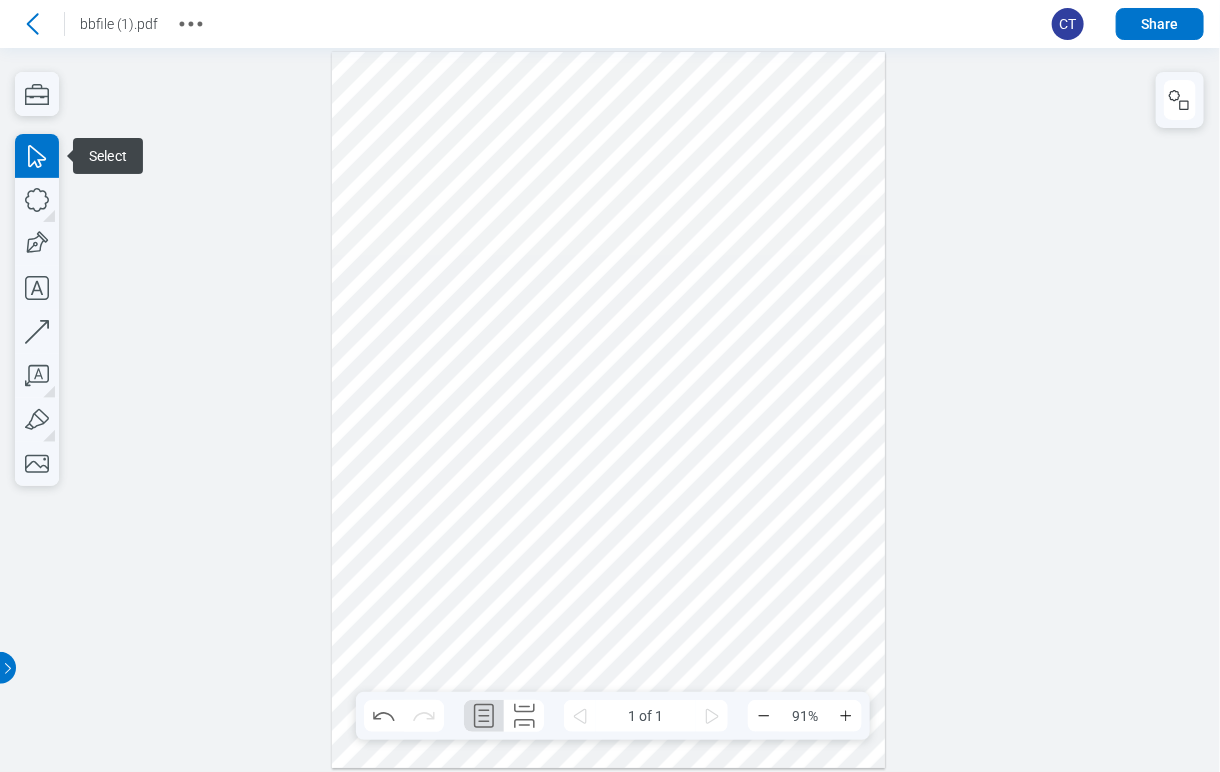 click at bounding box center (609, 409) 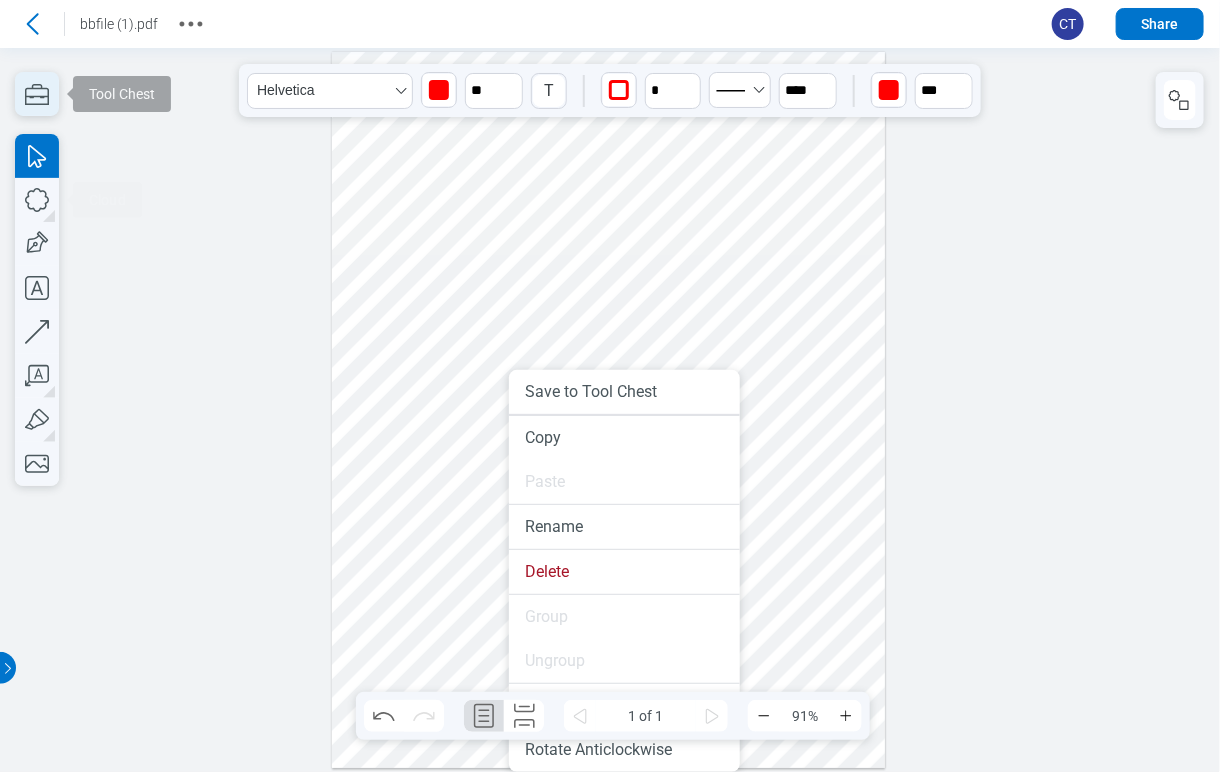 click 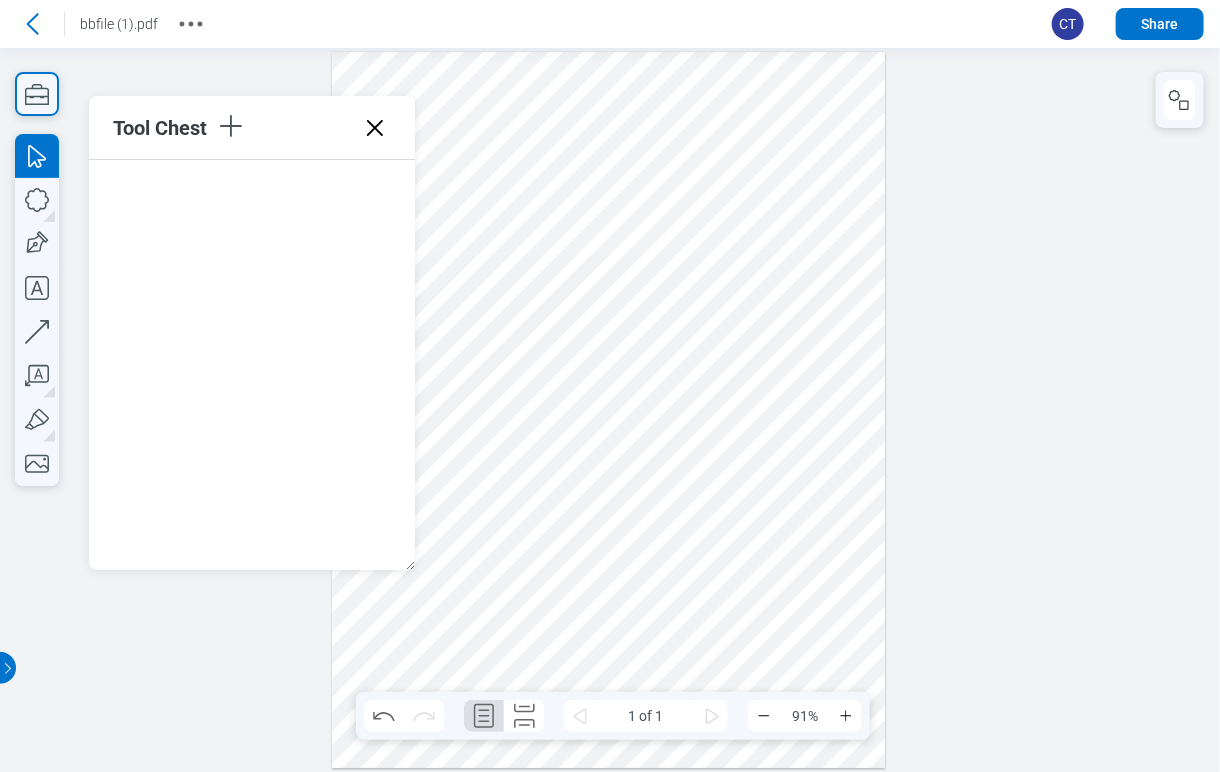 click at bounding box center (609, 409) 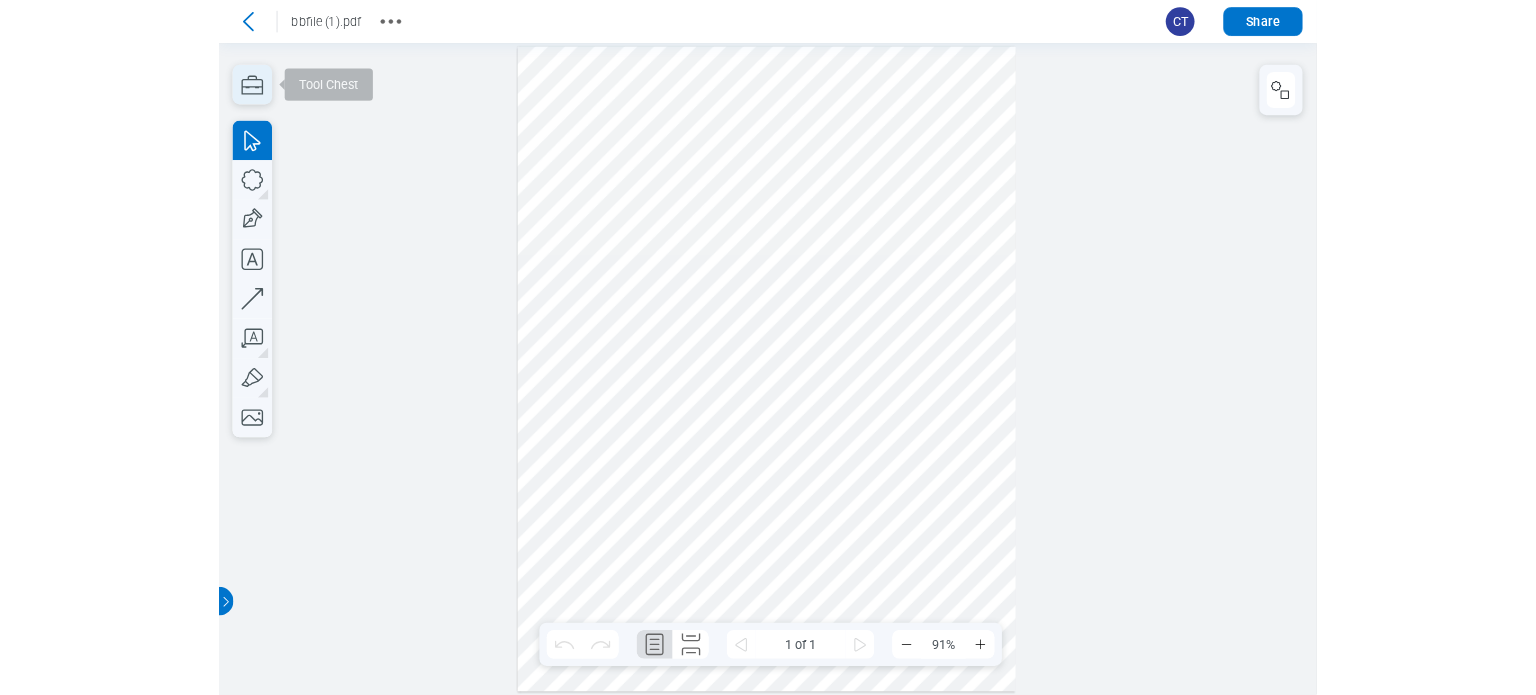 scroll, scrollTop: 0, scrollLeft: 0, axis: both 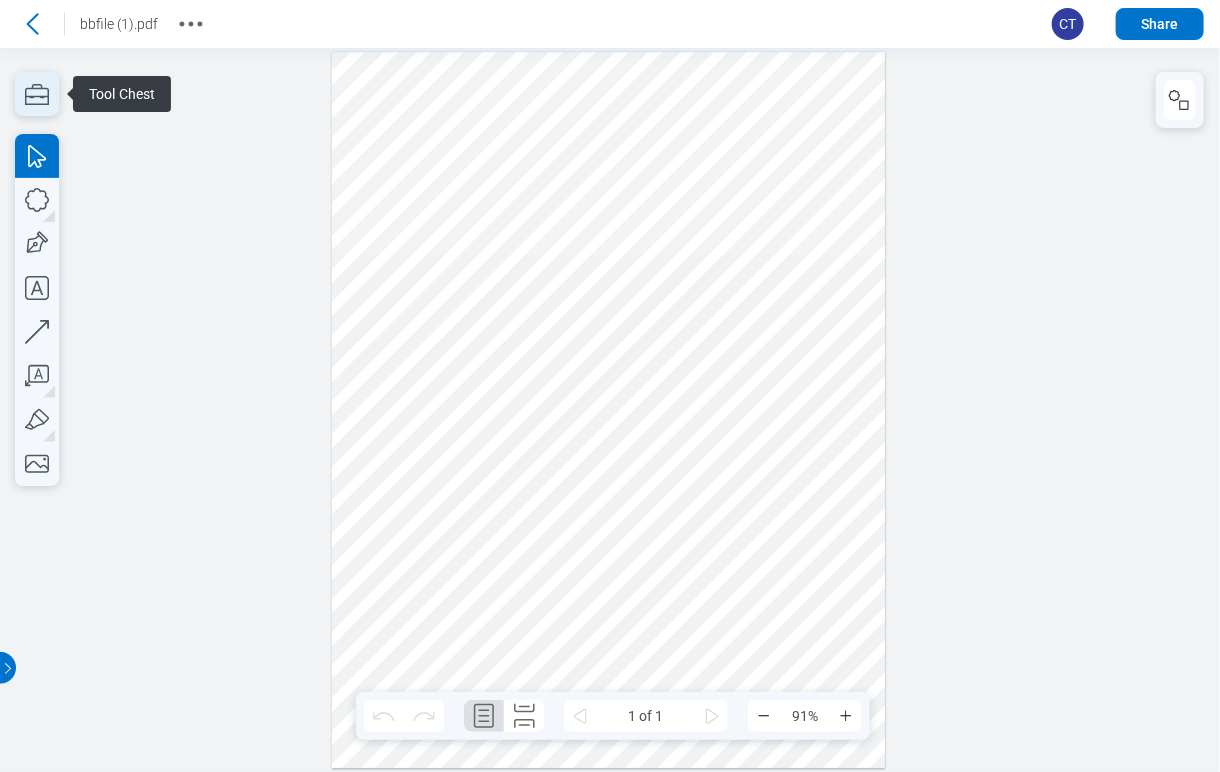 click 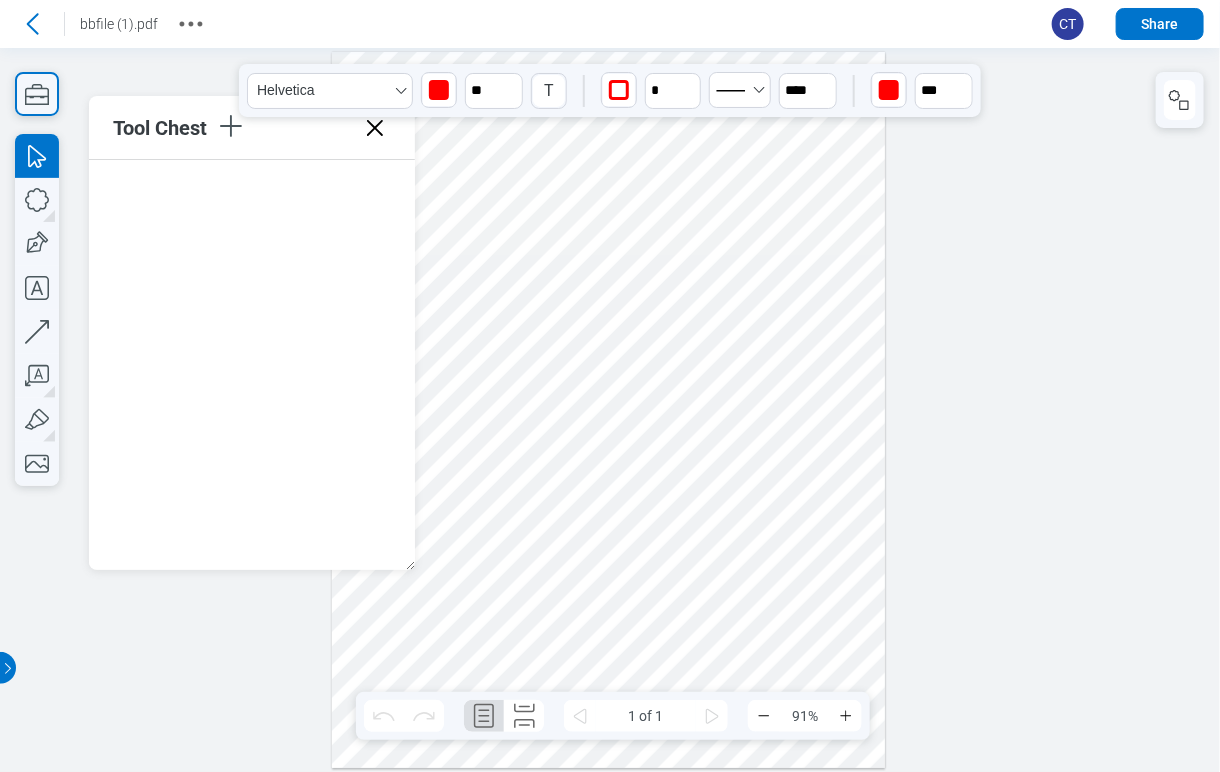 click at bounding box center [609, 409] 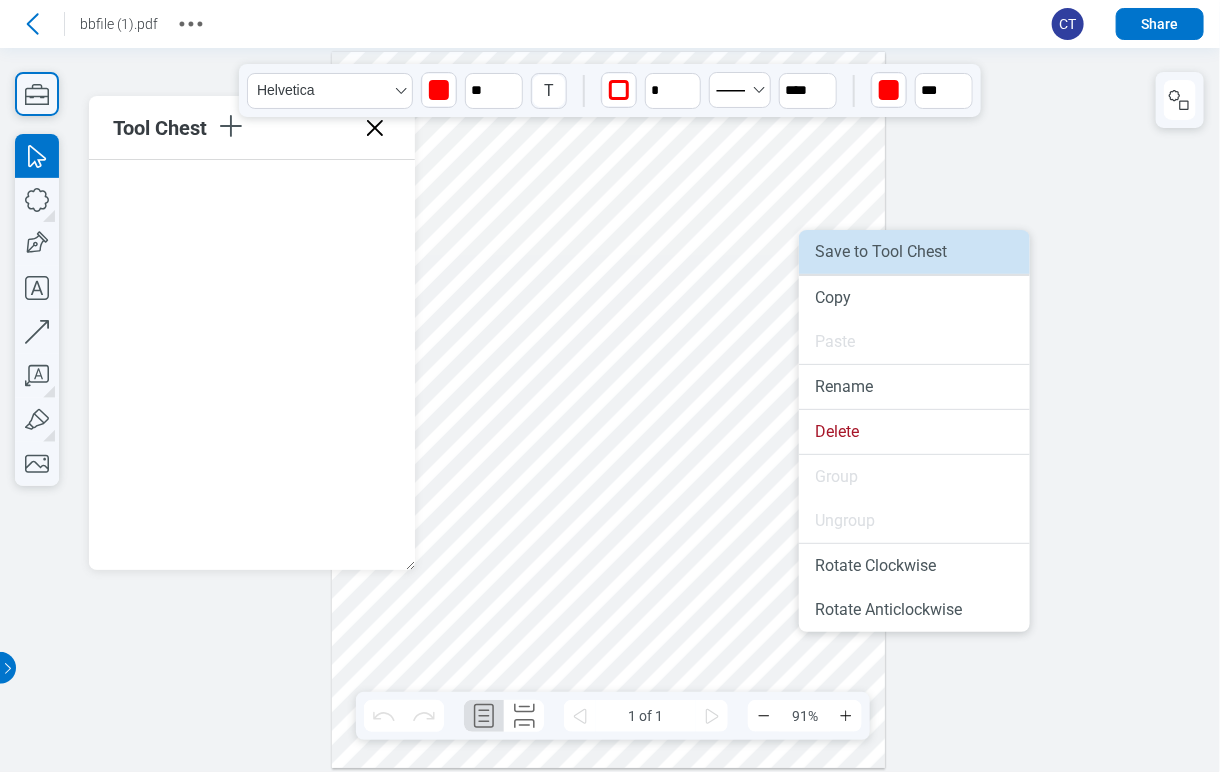 click on "Save to Tool Chest" at bounding box center (914, 252) 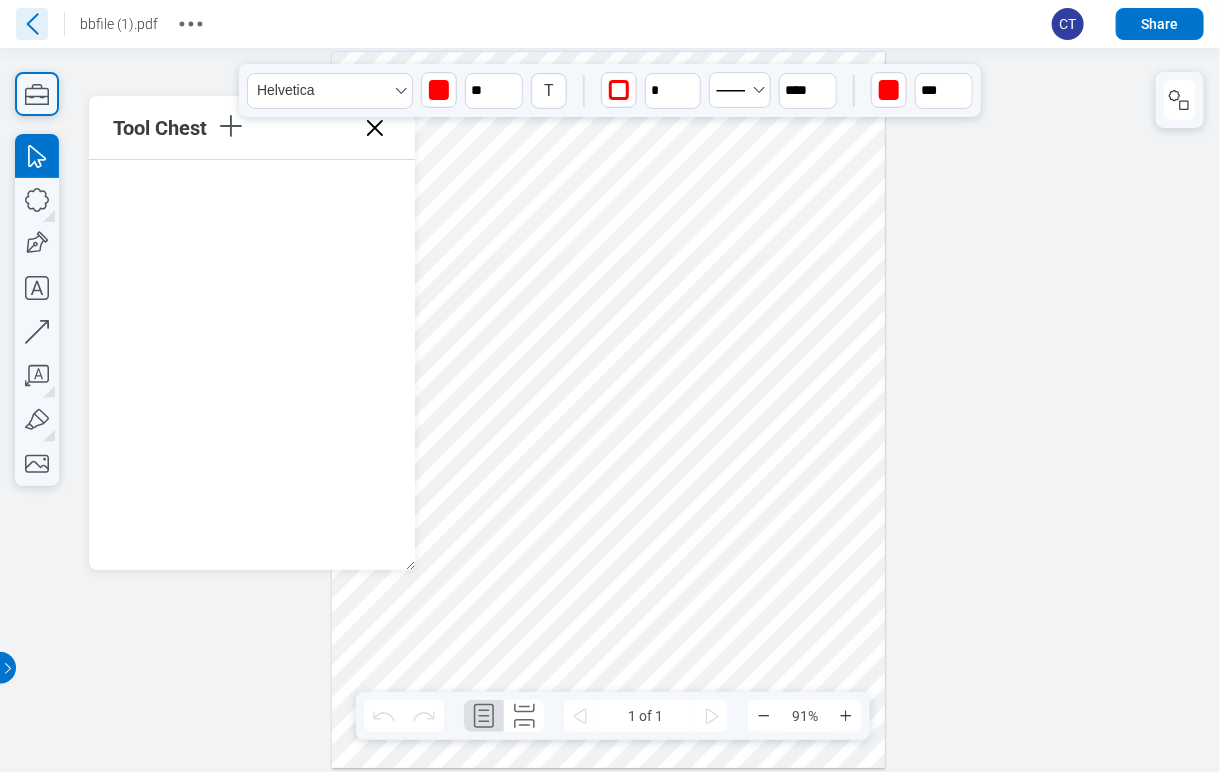 click 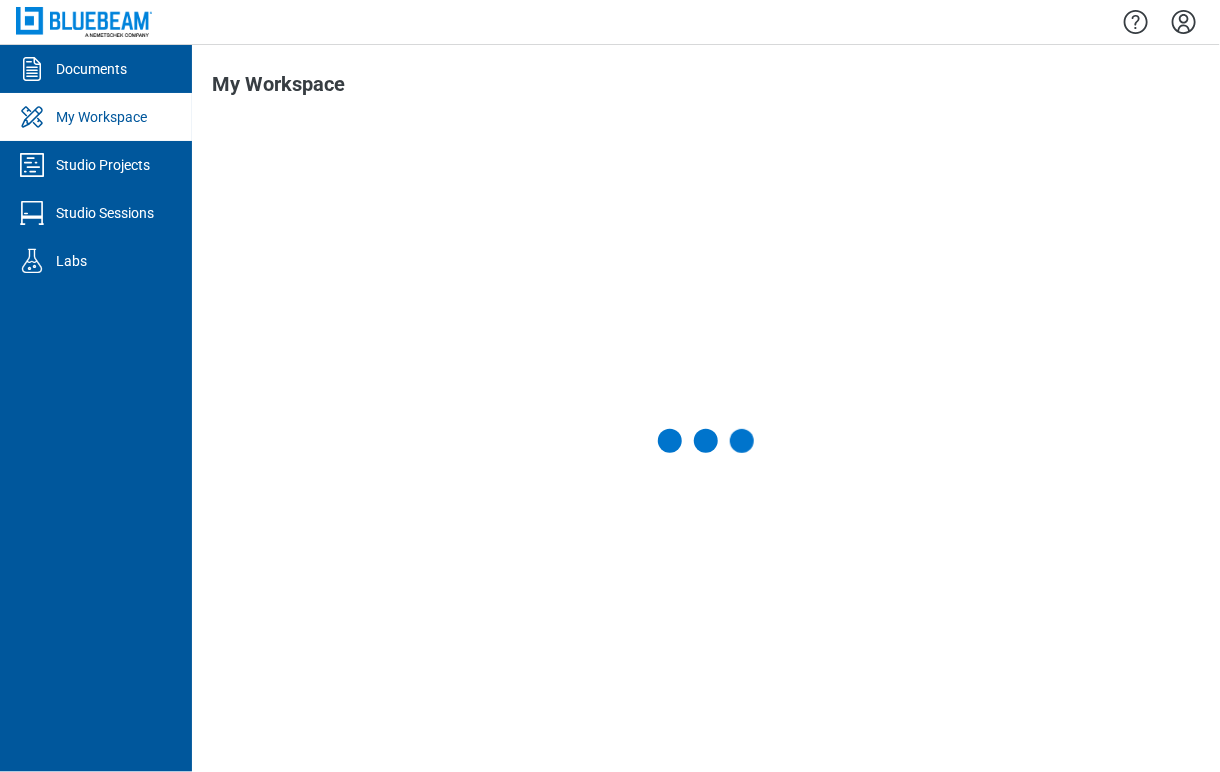 click 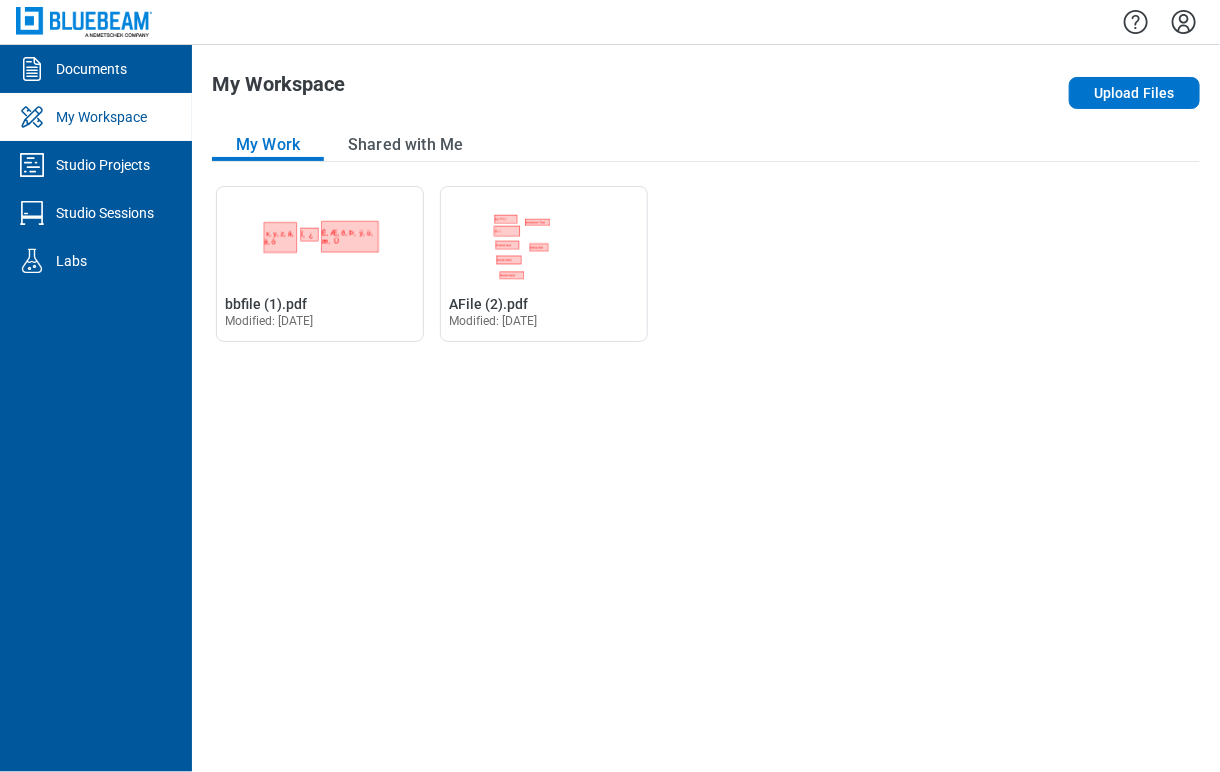 drag, startPoint x: 1182, startPoint y: 19, endPoint x: 1168, endPoint y: 54, distance: 37.696156 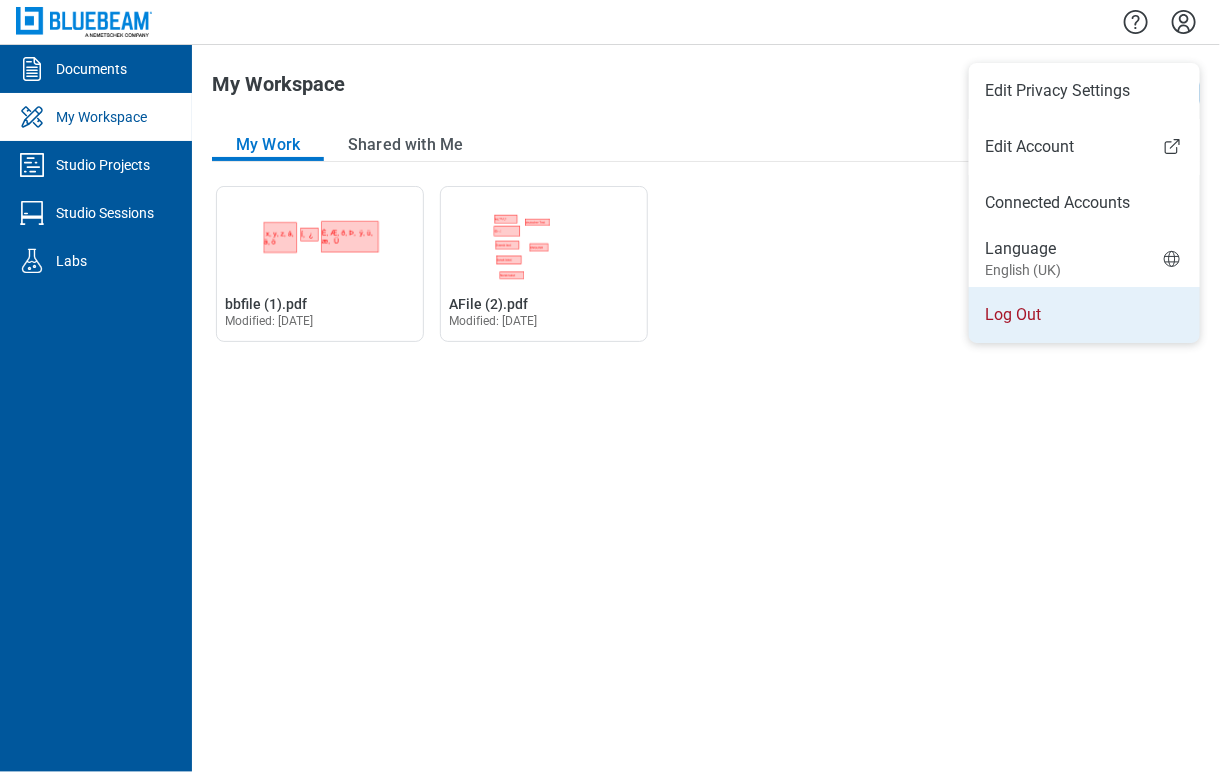 click on "Log Out" at bounding box center (1084, 315) 